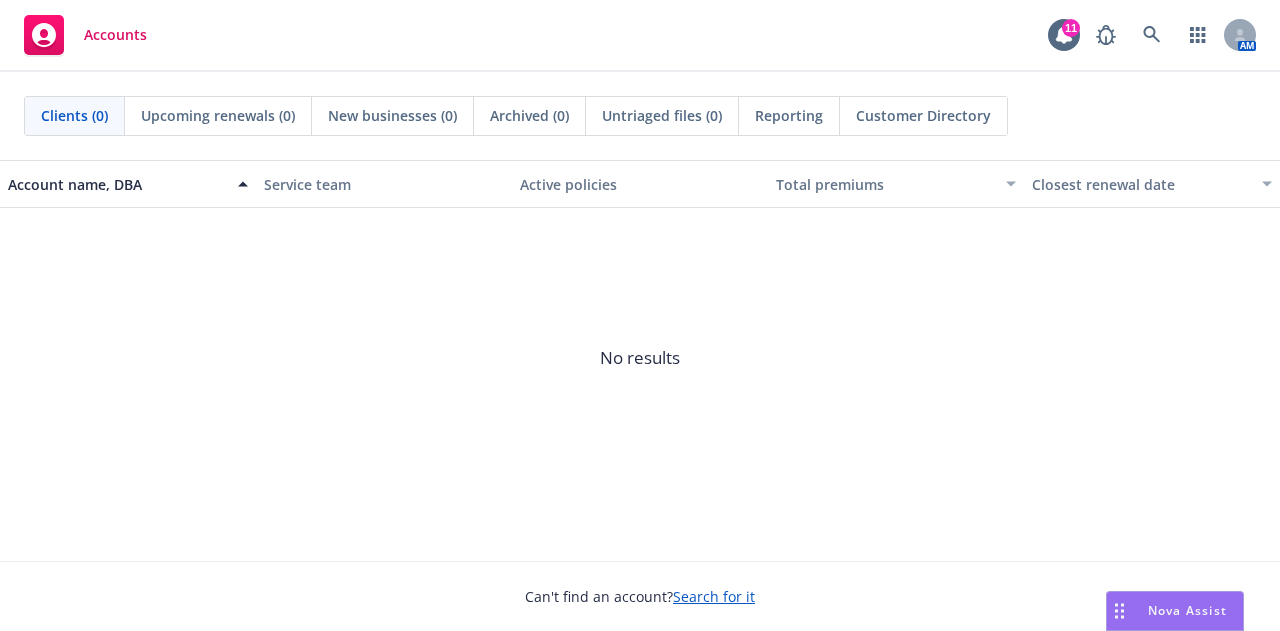 scroll, scrollTop: 0, scrollLeft: 0, axis: both 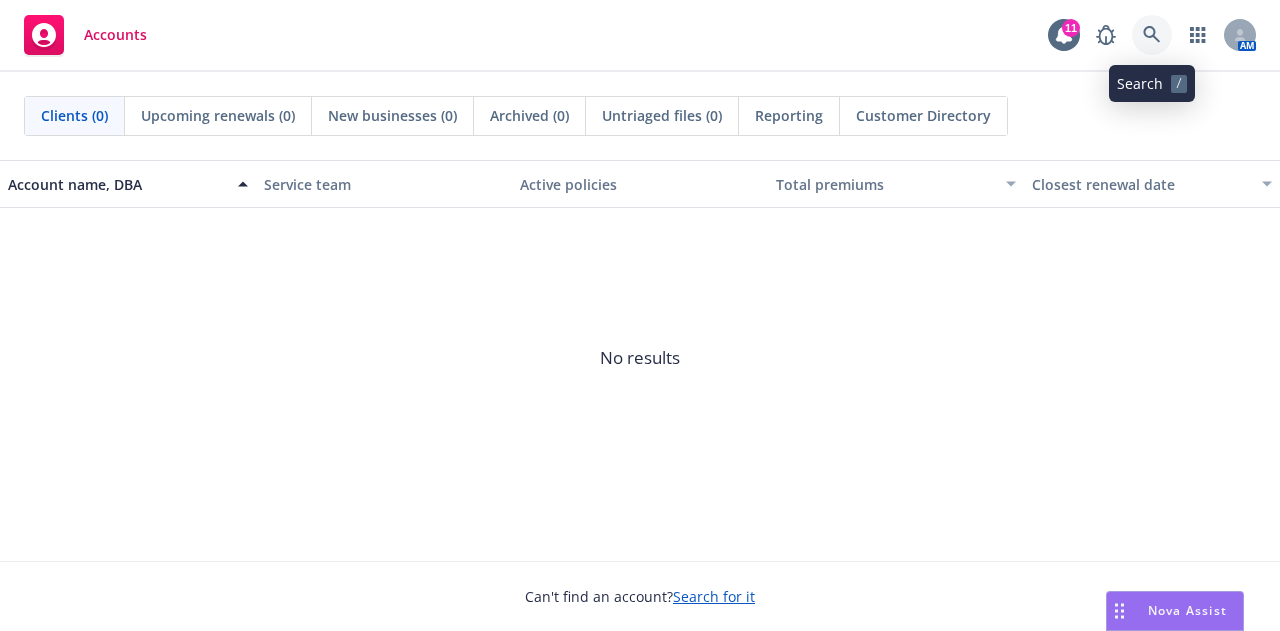 click 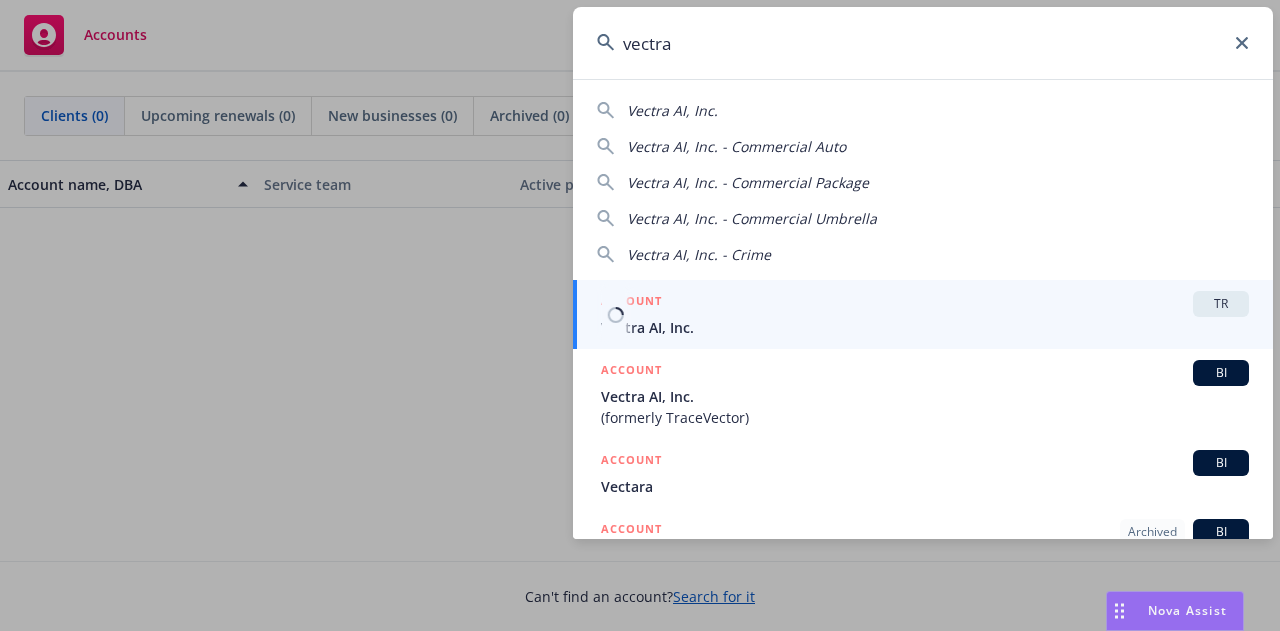type on "vectra" 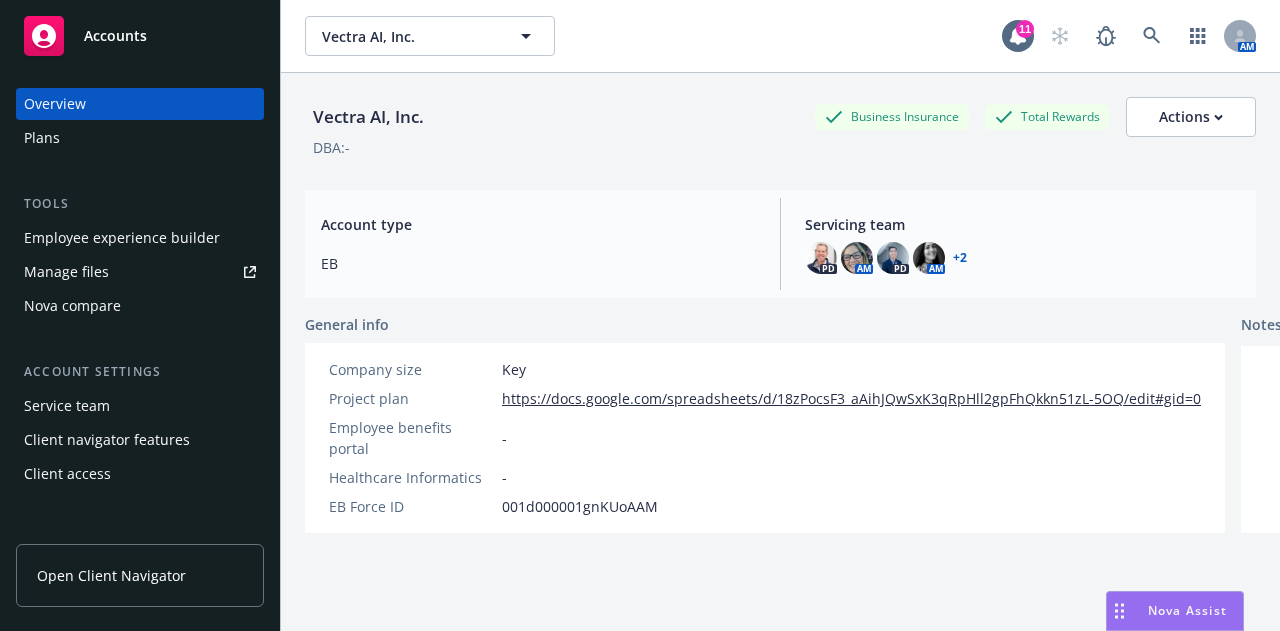 click on "Plans" at bounding box center (140, 138) 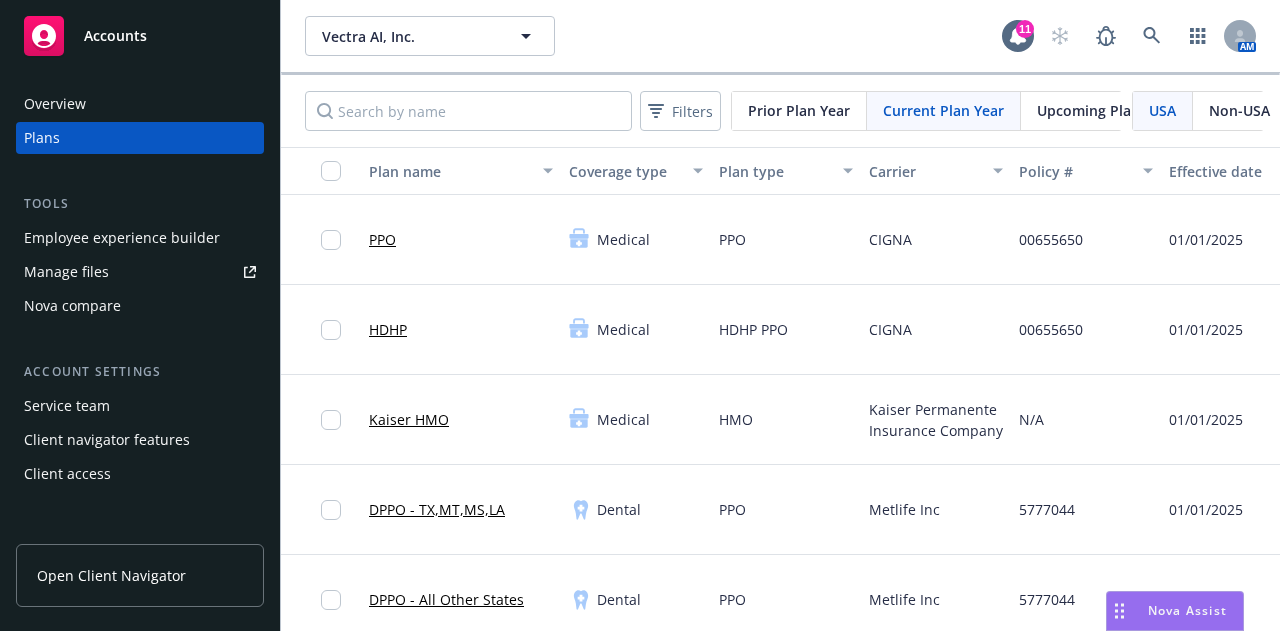 click on "Non-USA" at bounding box center (1239, 110) 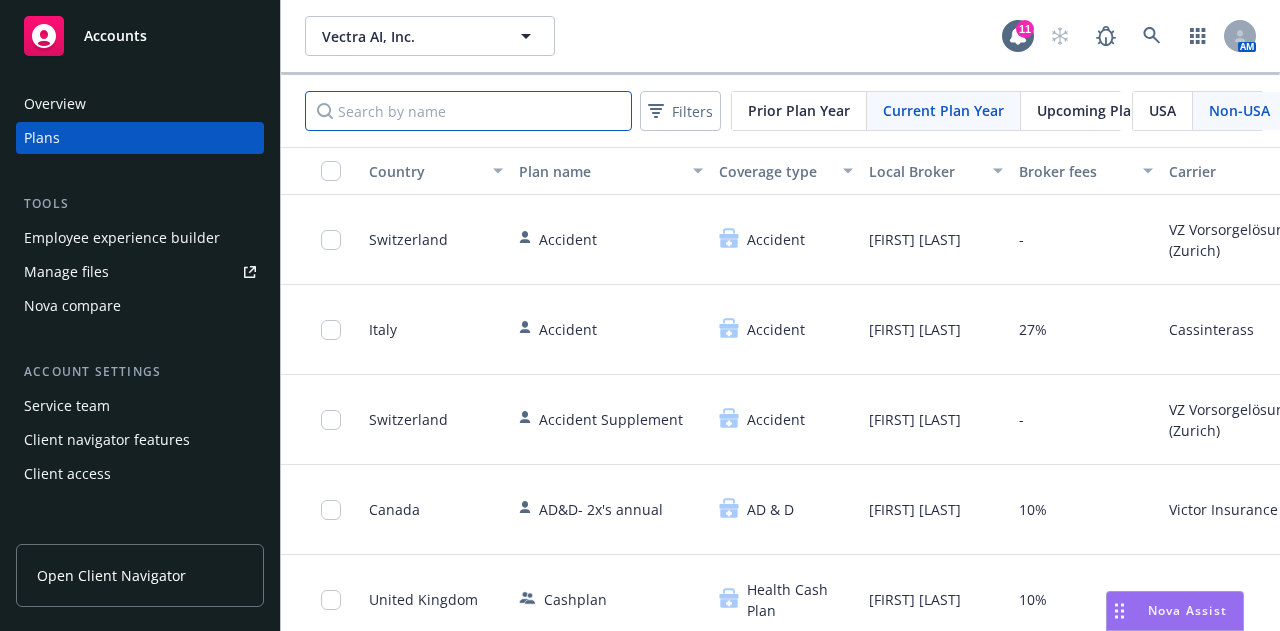 click at bounding box center [468, 111] 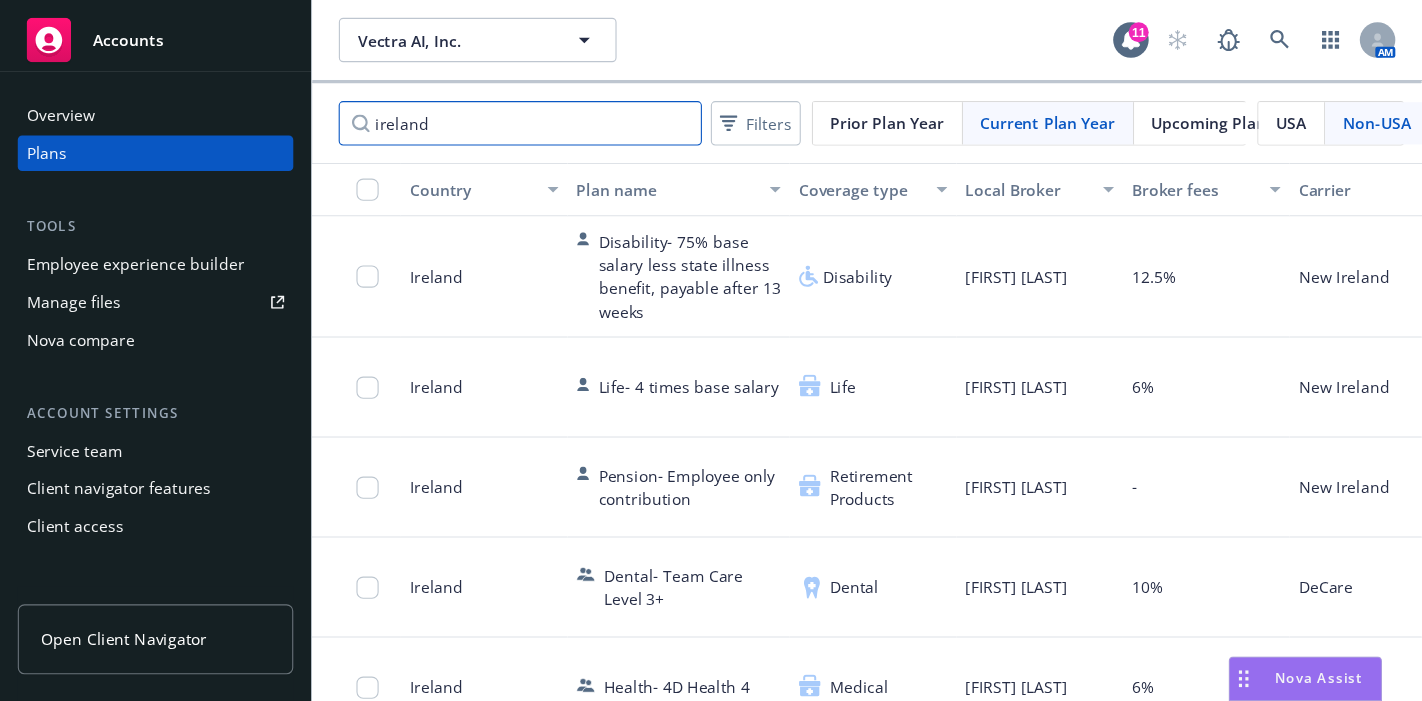 scroll, scrollTop: 0, scrollLeft: 7, axis: horizontal 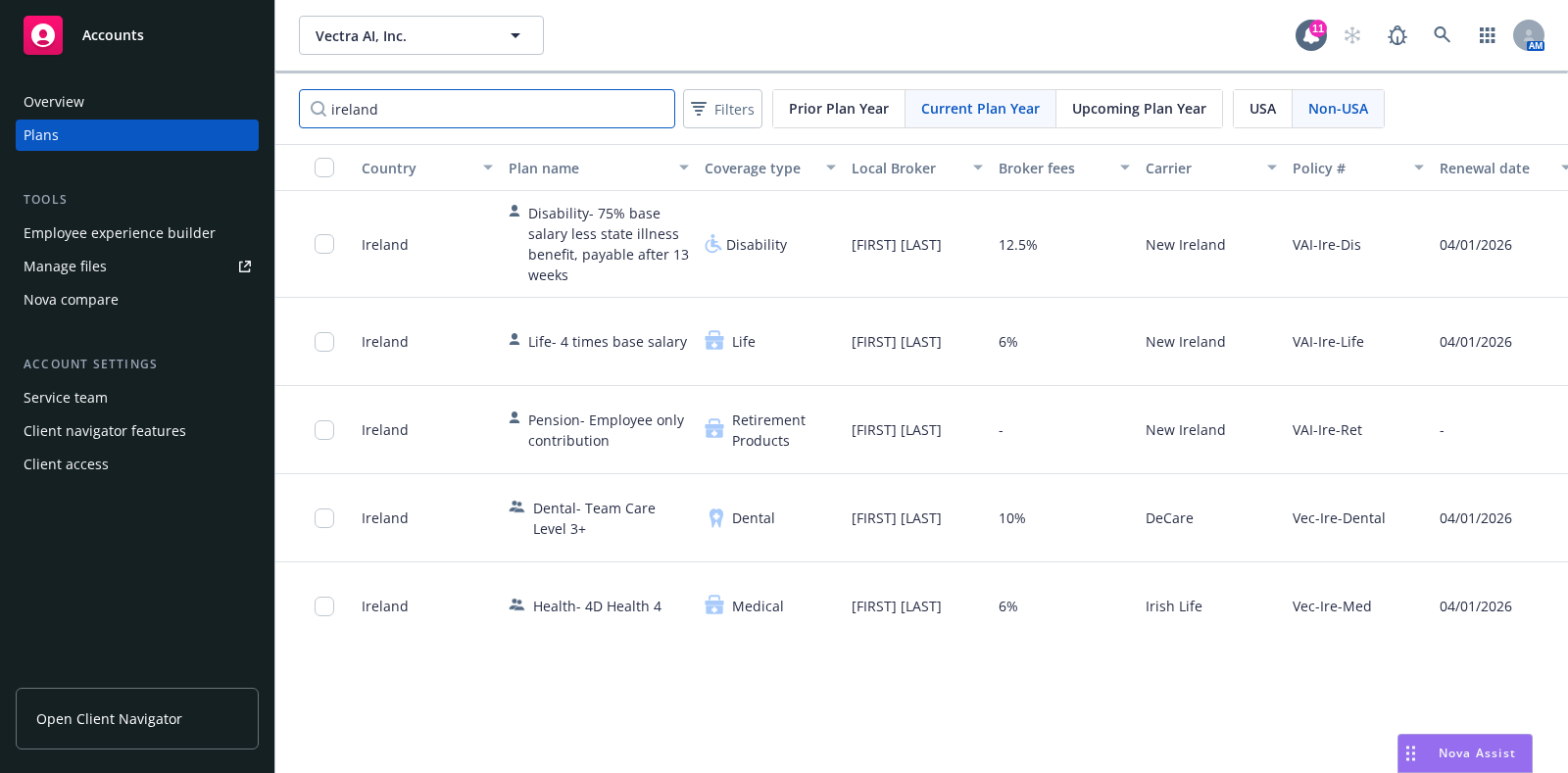type on "ireland" 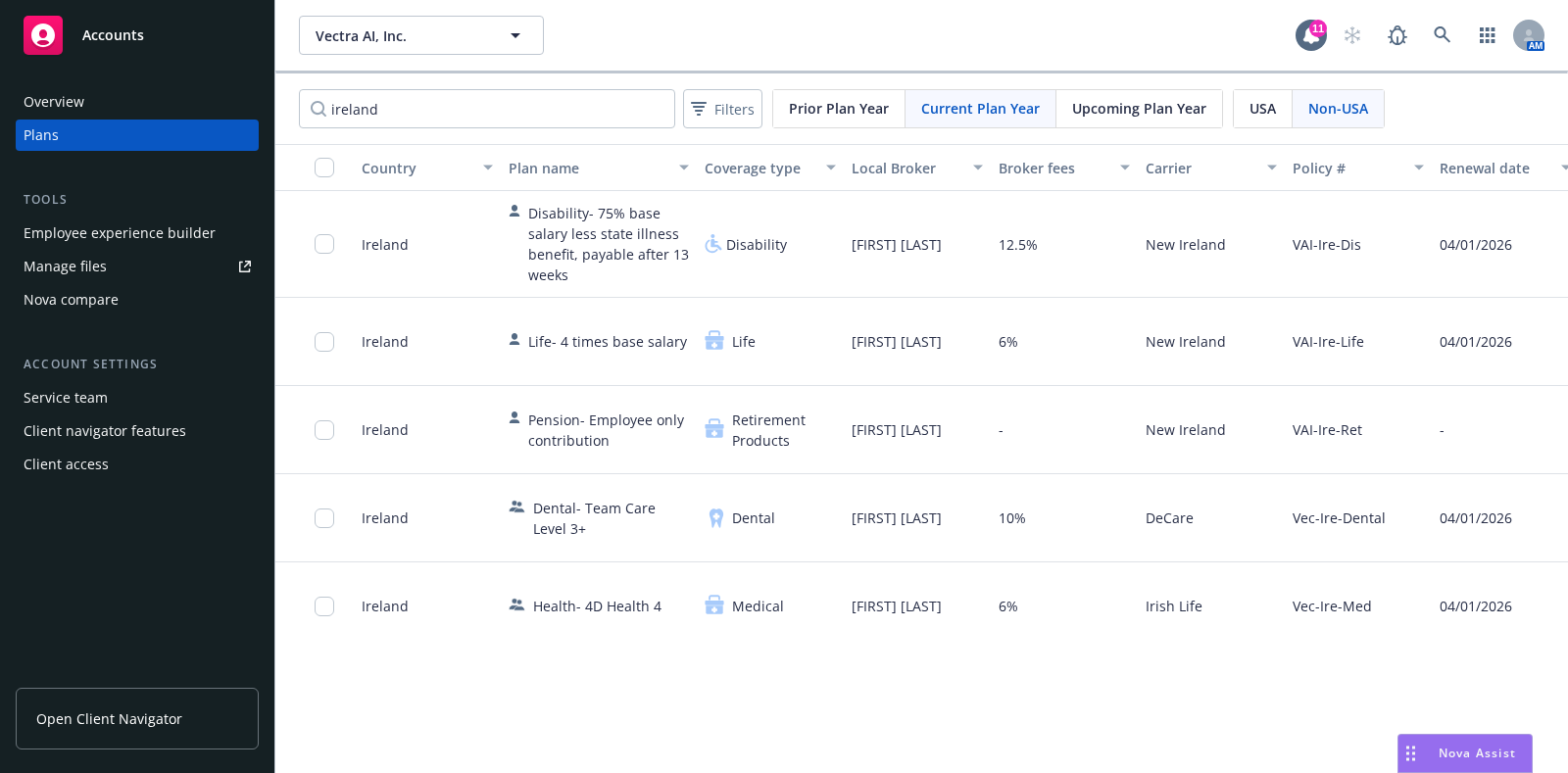 scroll, scrollTop: 18, scrollLeft: 0, axis: vertical 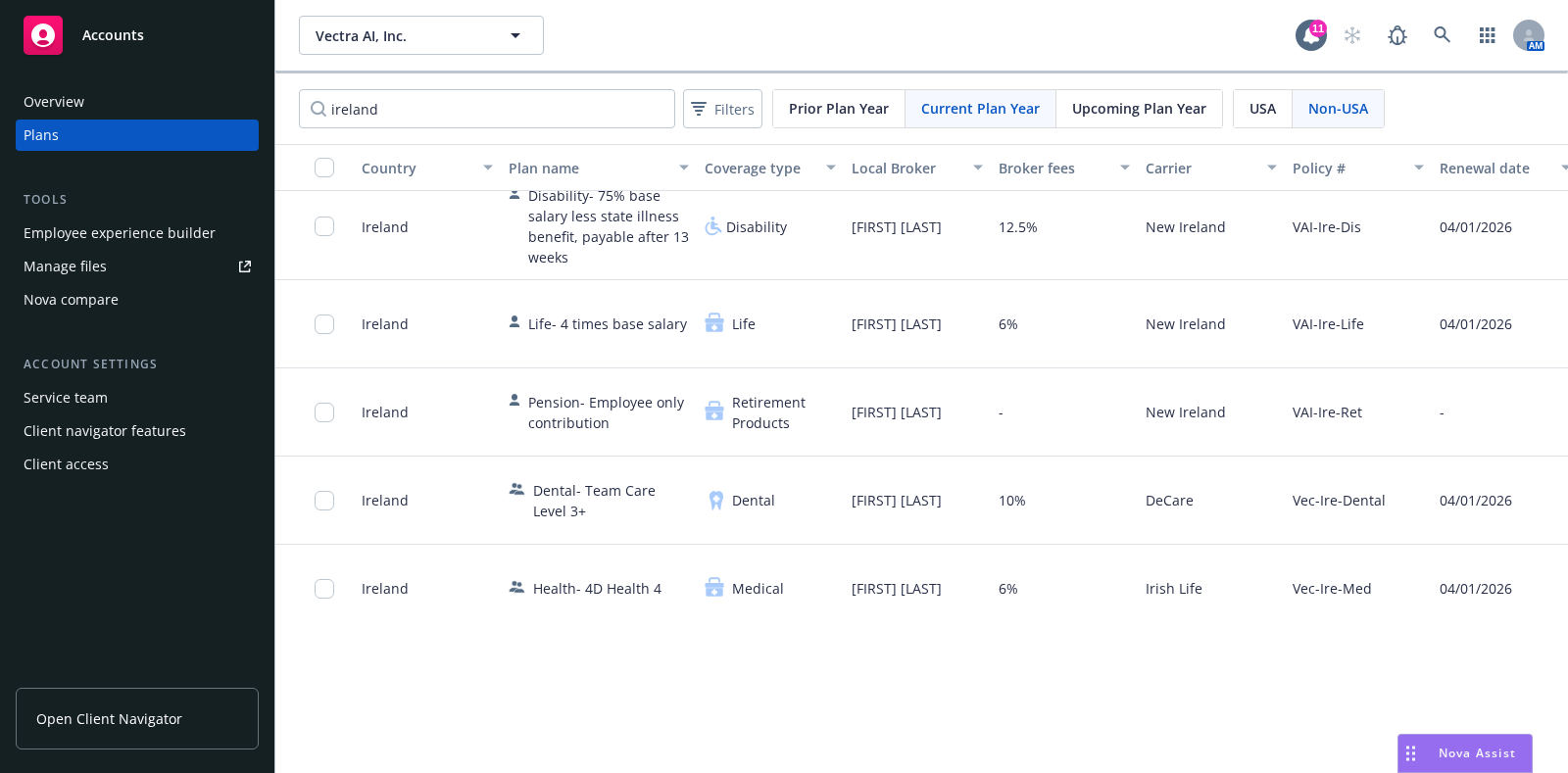 drag, startPoint x: 956, startPoint y: 629, endPoint x: 1233, endPoint y: 608, distance: 277.79489 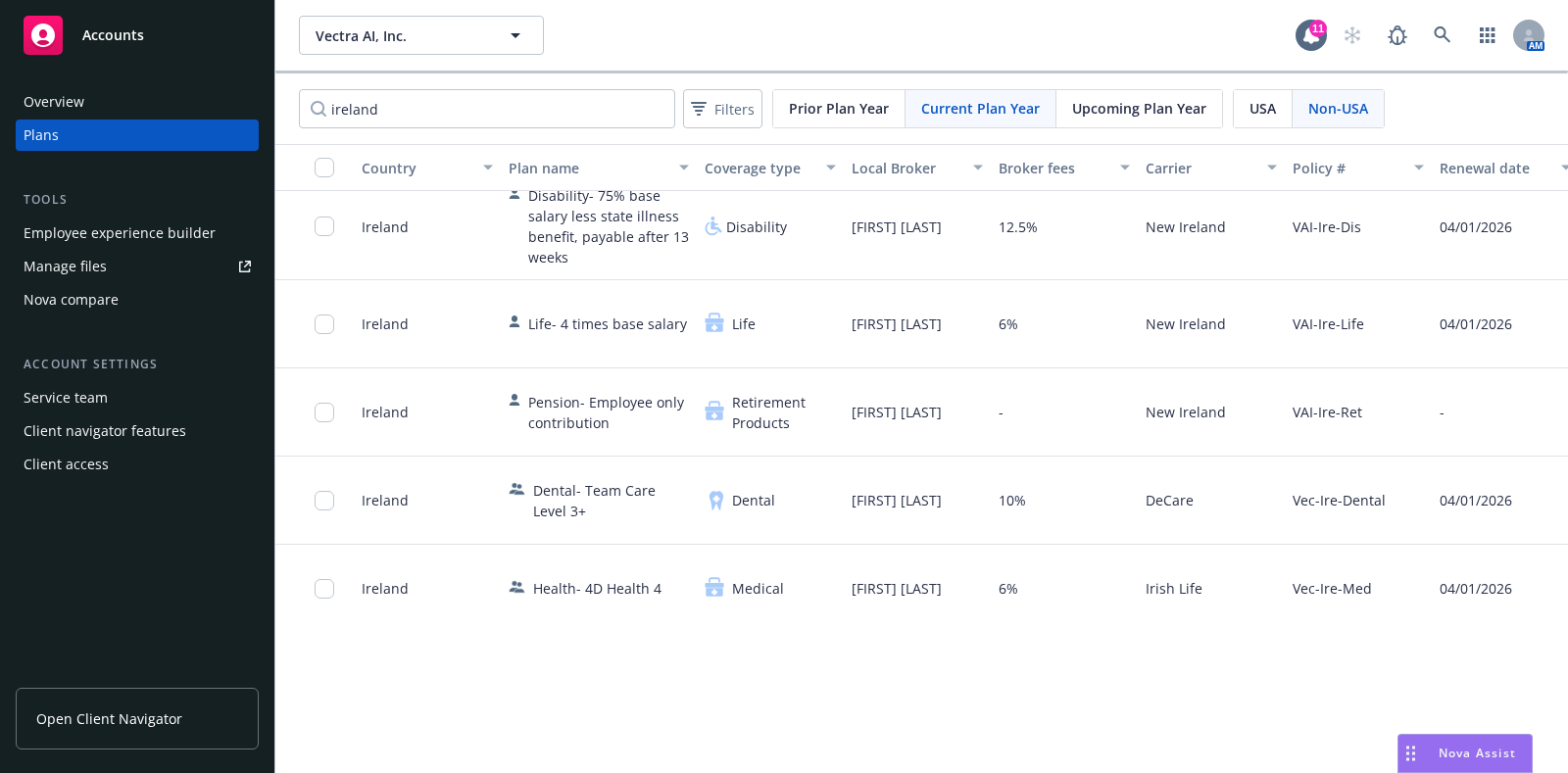 click on "Ireland Health- 4D Health 4 Medical [FIRST] [LAST] 6% Irish Life Vec-Ire-Med [DATE] 3" at bounding box center (1001, 589) 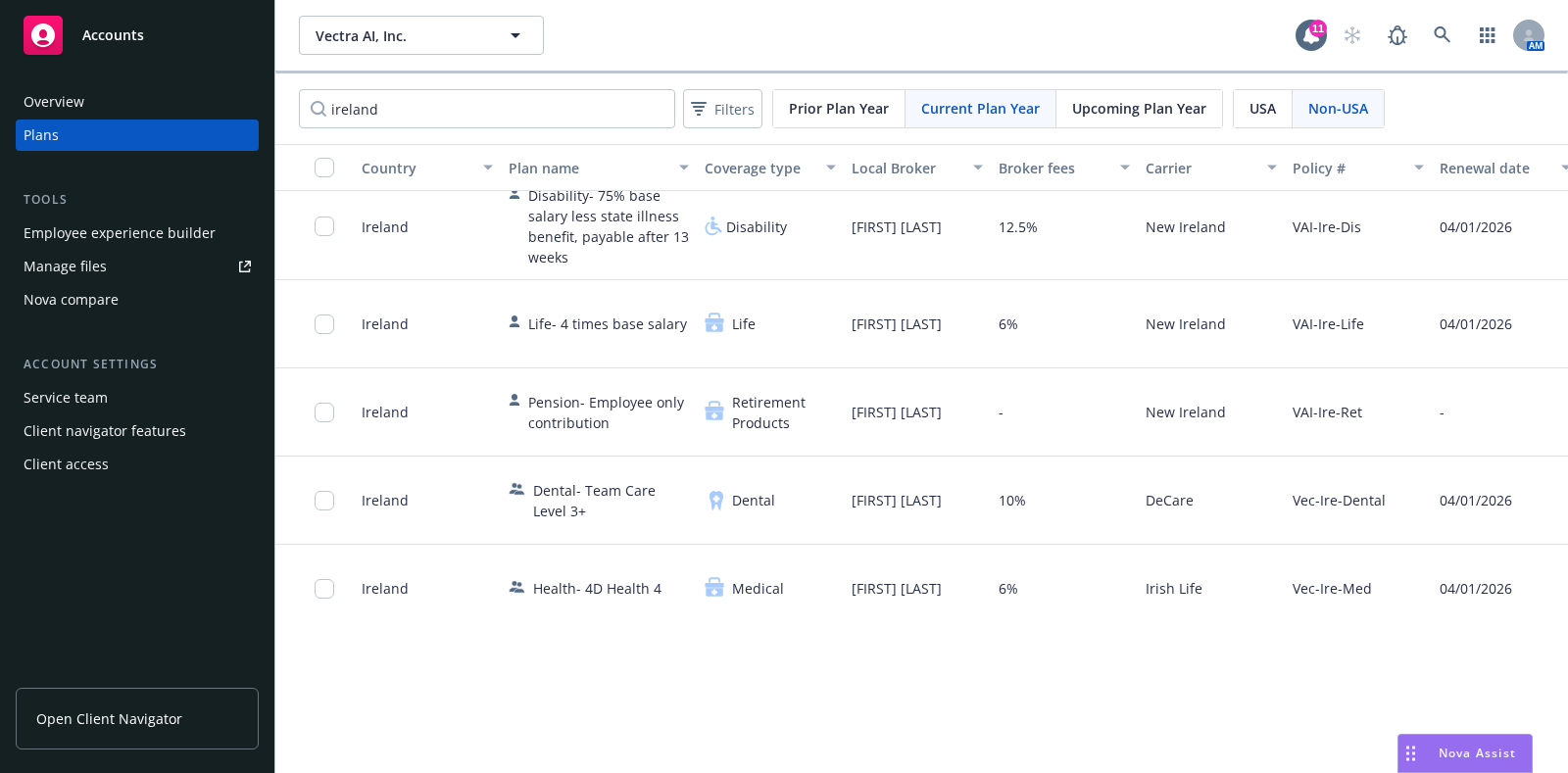 scroll, scrollTop: 18, scrollLeft: 175, axis: both 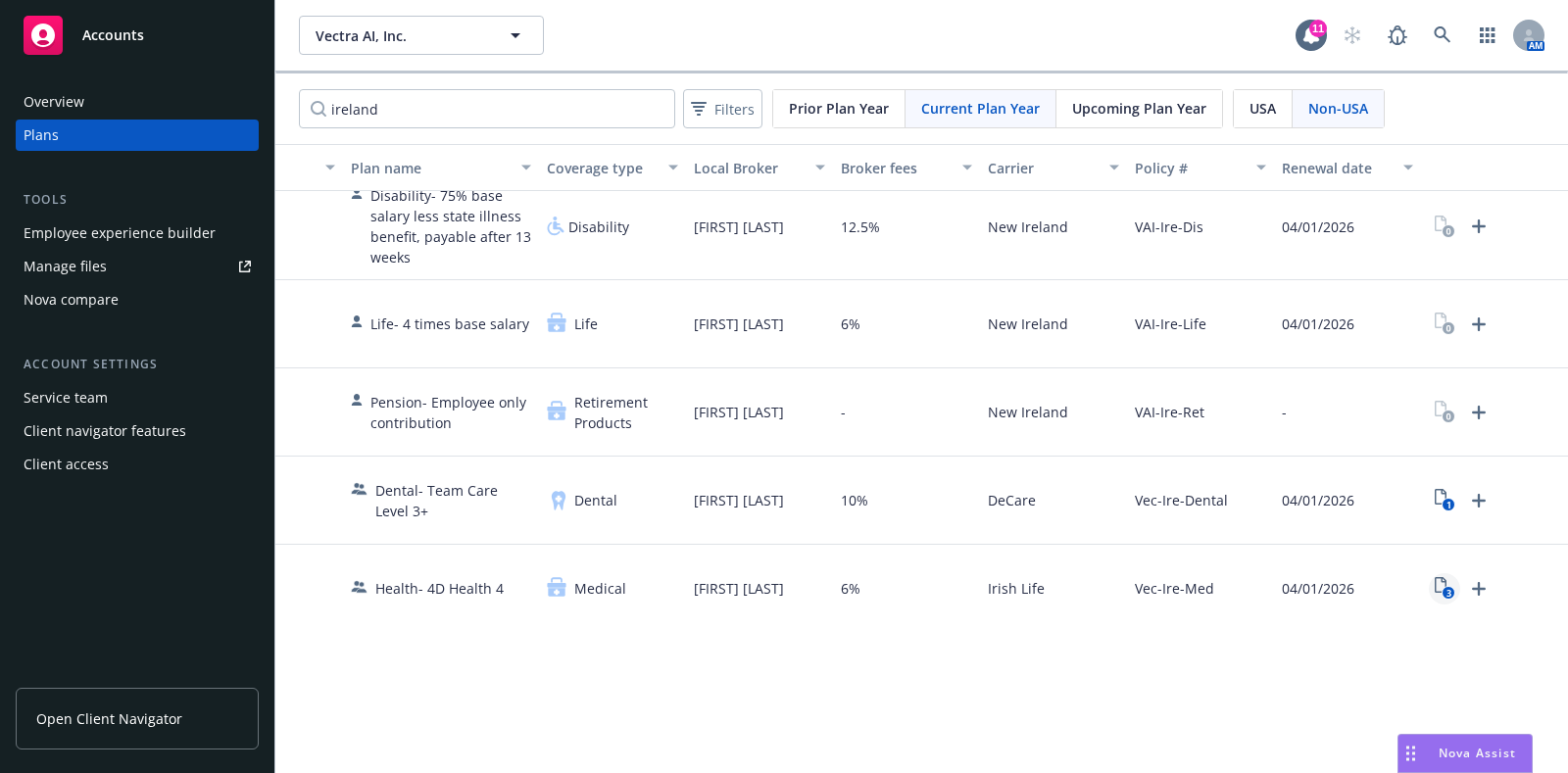 click on "3" 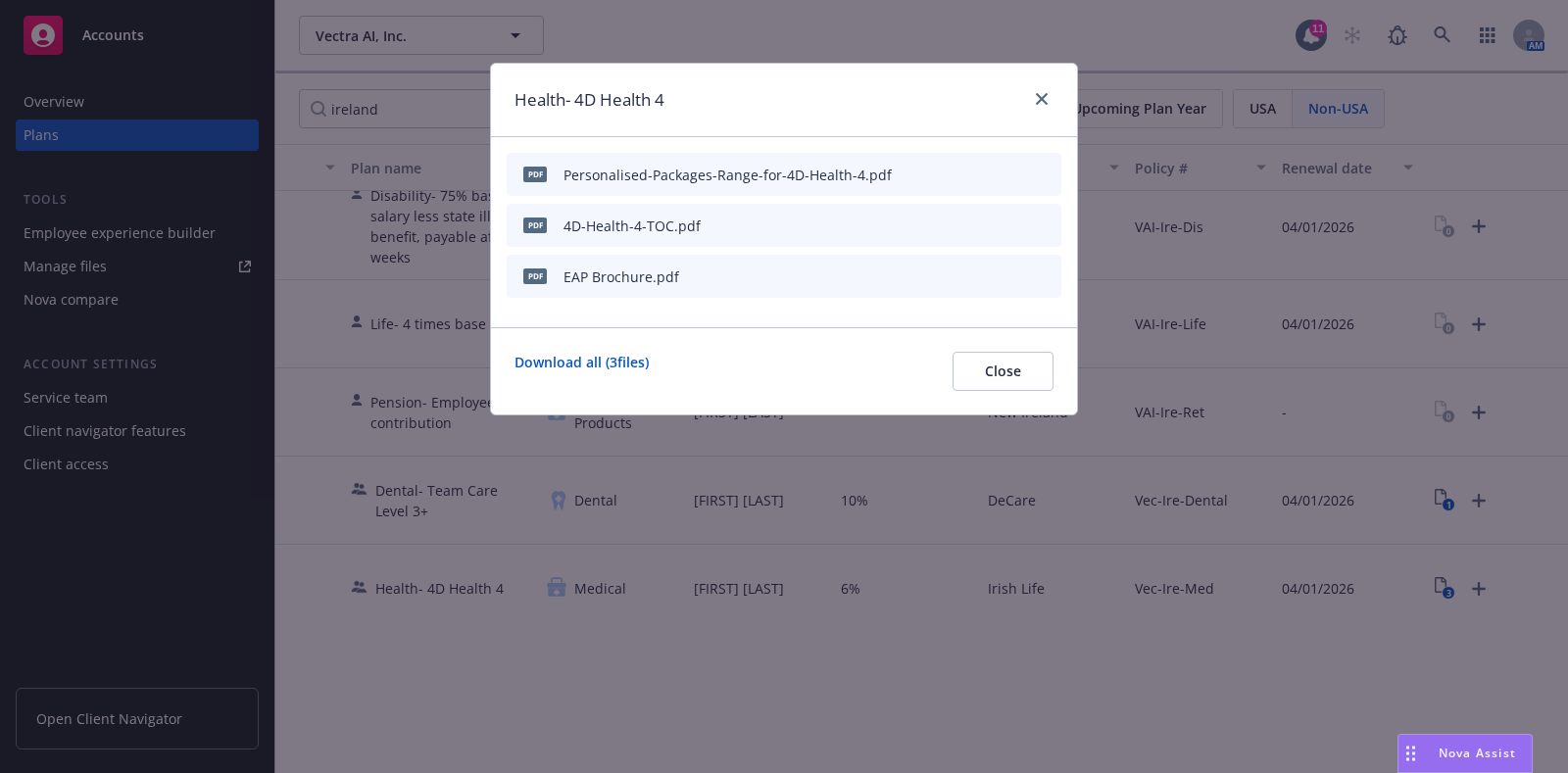 click on "Health- 4D Health 4" at bounding box center (784, 100) 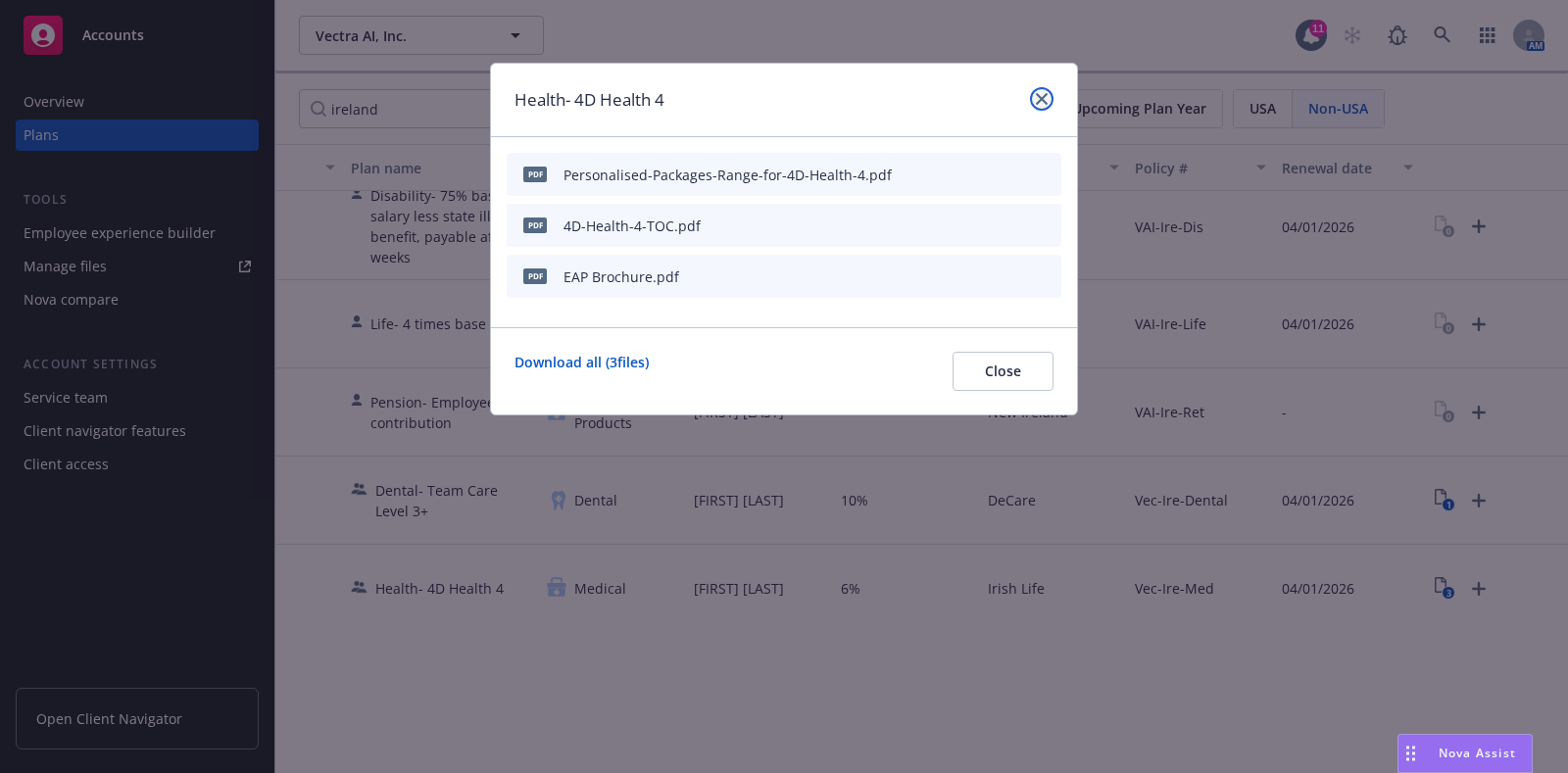 click 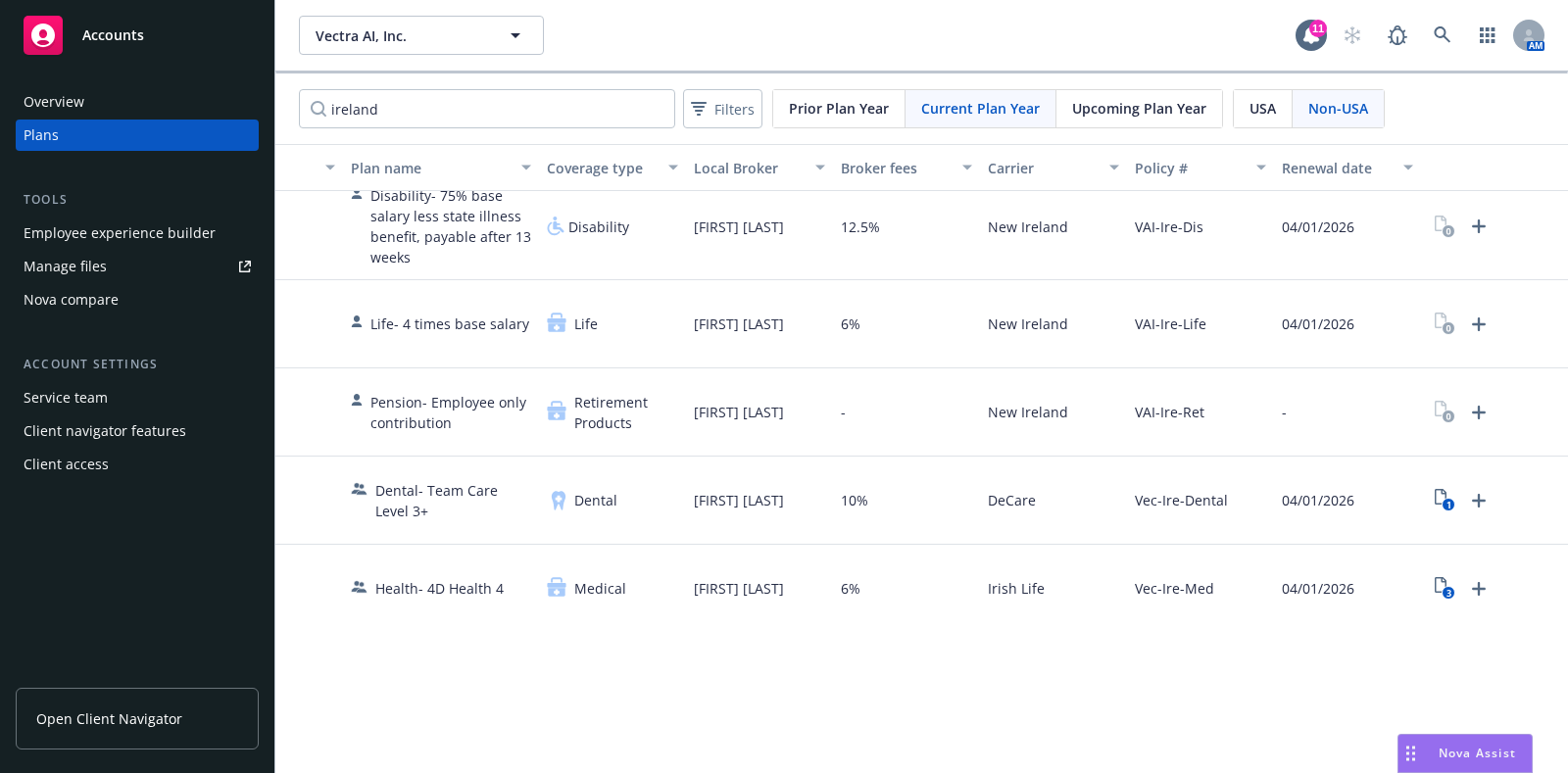 scroll, scrollTop: 0, scrollLeft: 175, axis: horizontal 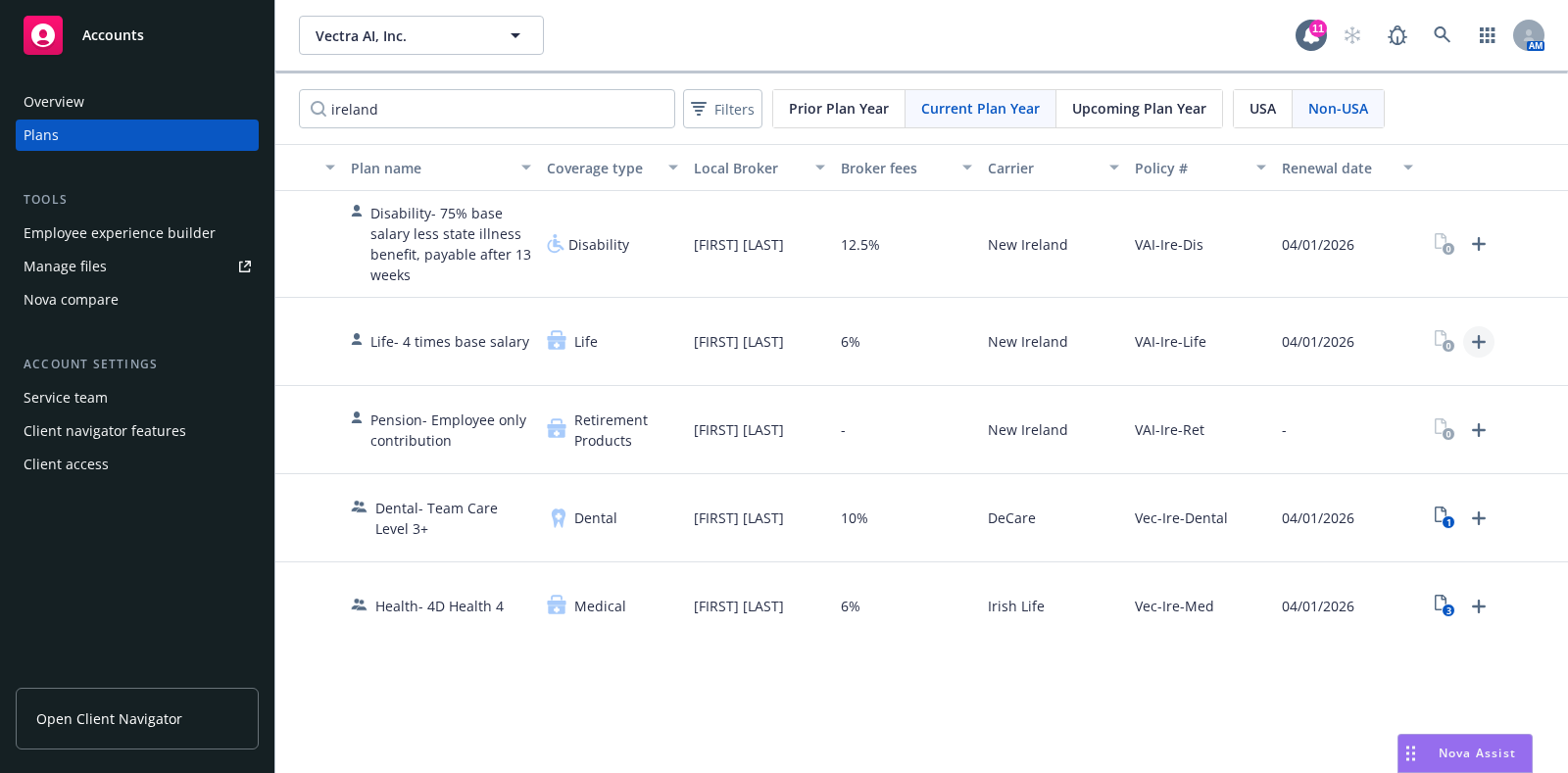 click 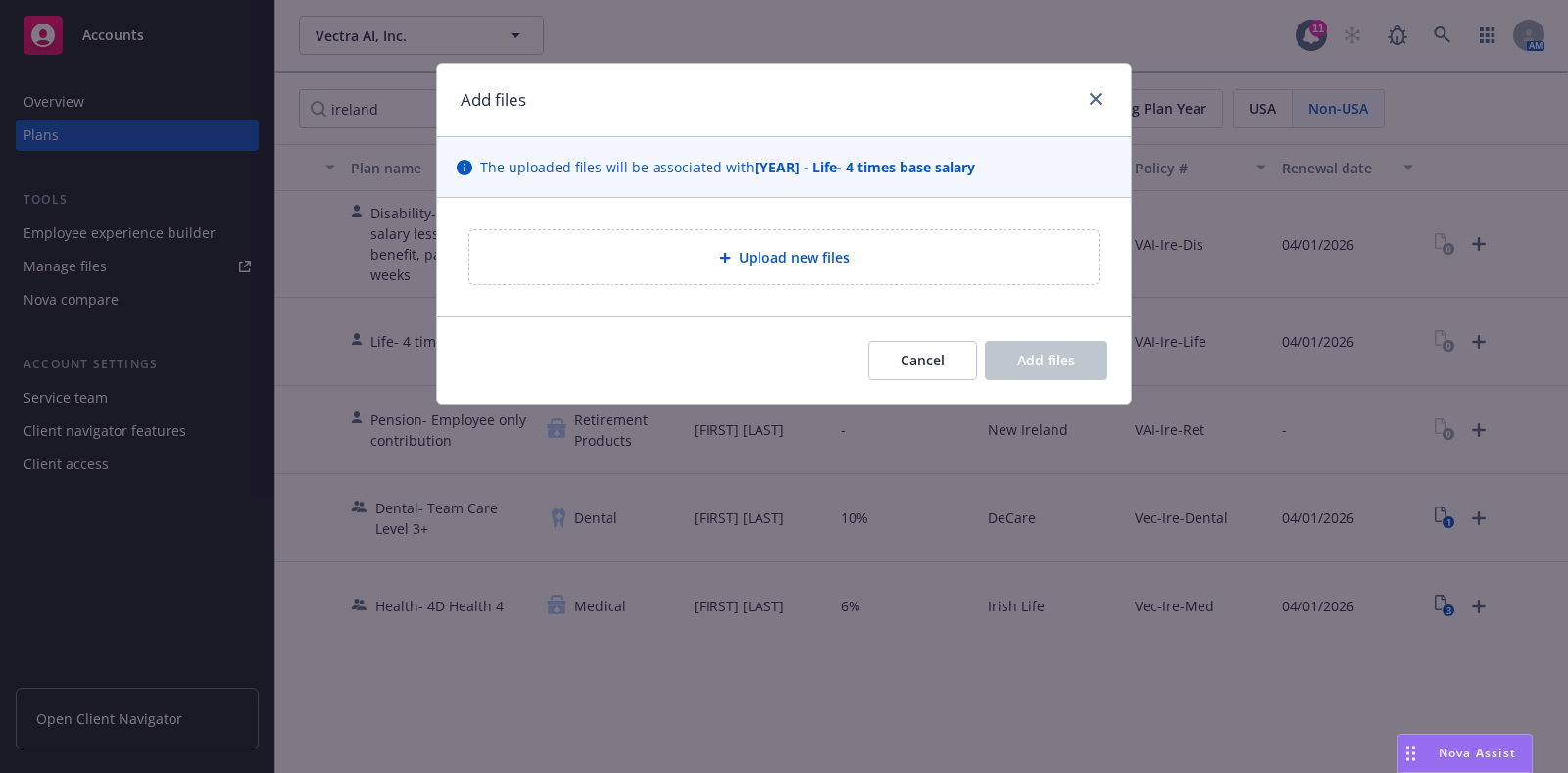 click at bounding box center [1092, 100] 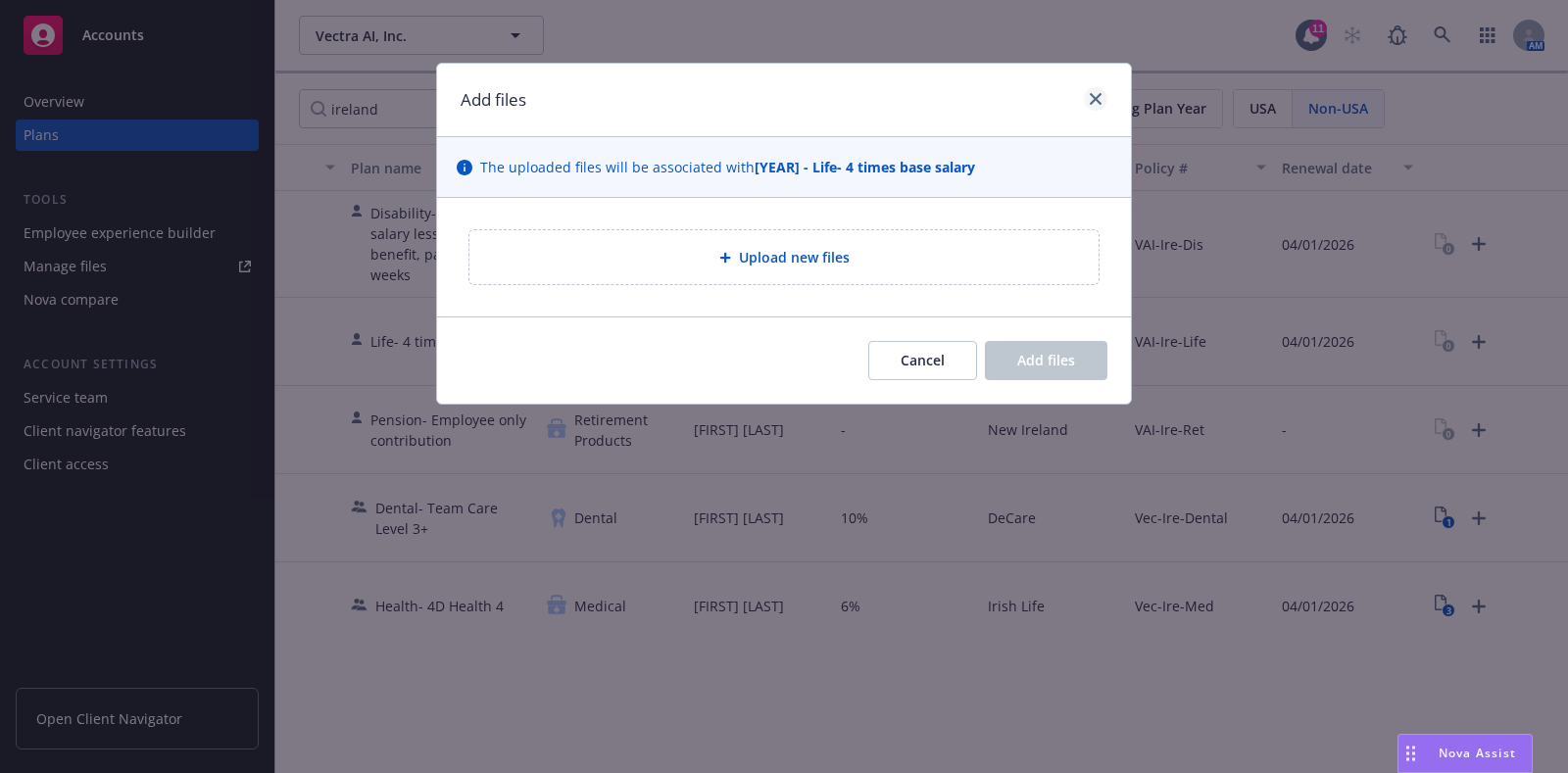 click on "Add files" at bounding box center (784, 100) 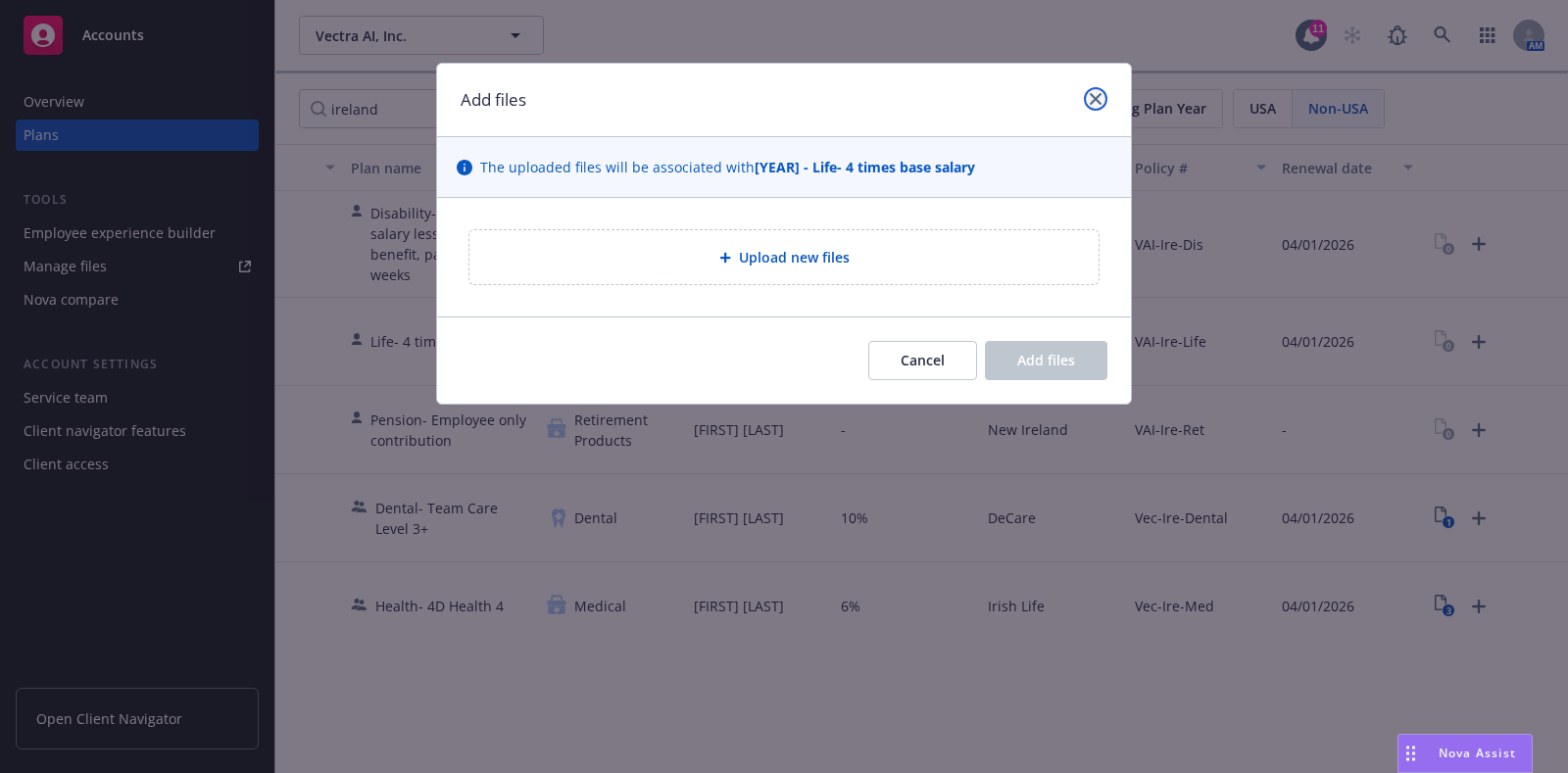 click 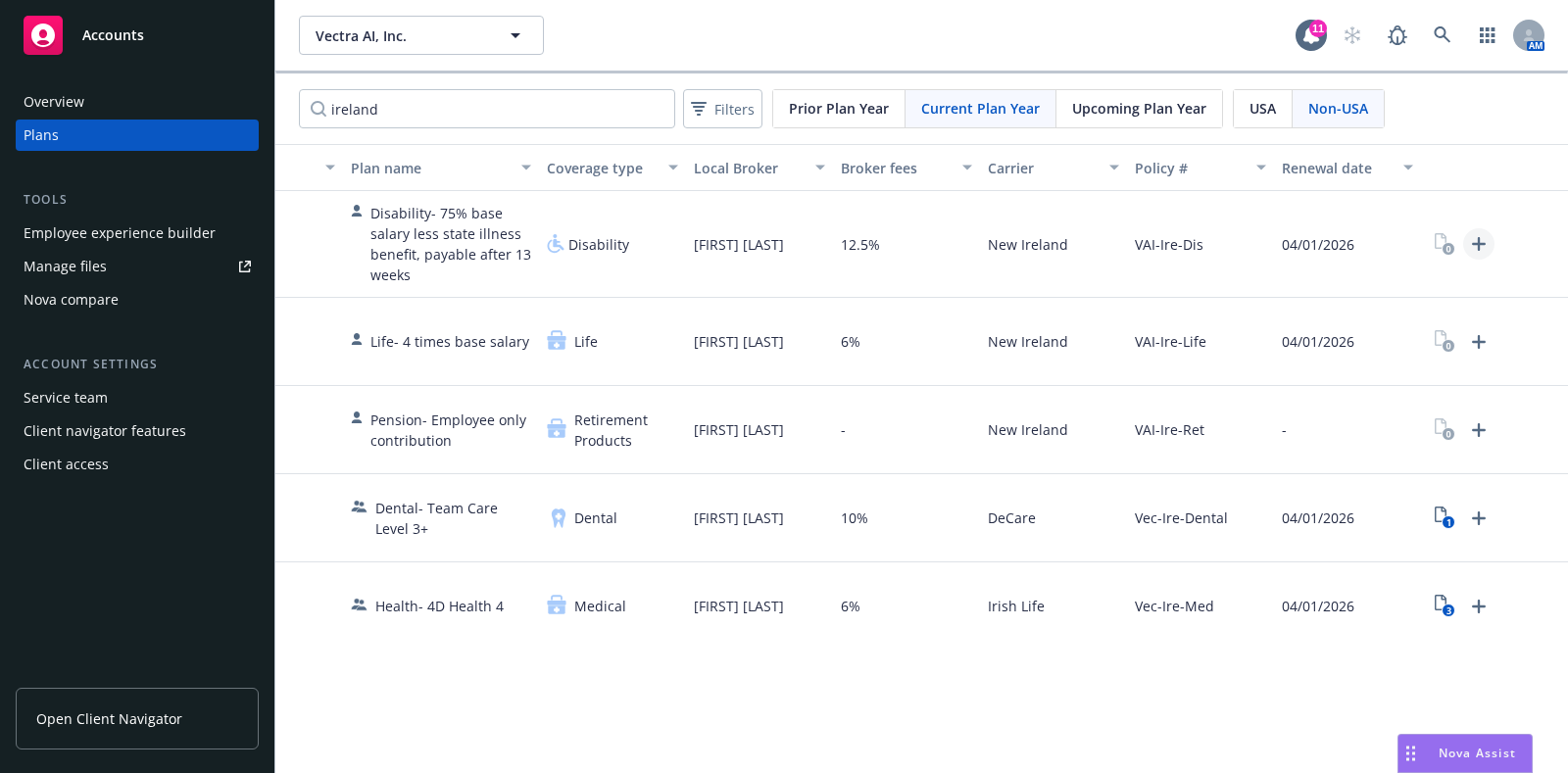 click at bounding box center [1479, 244] 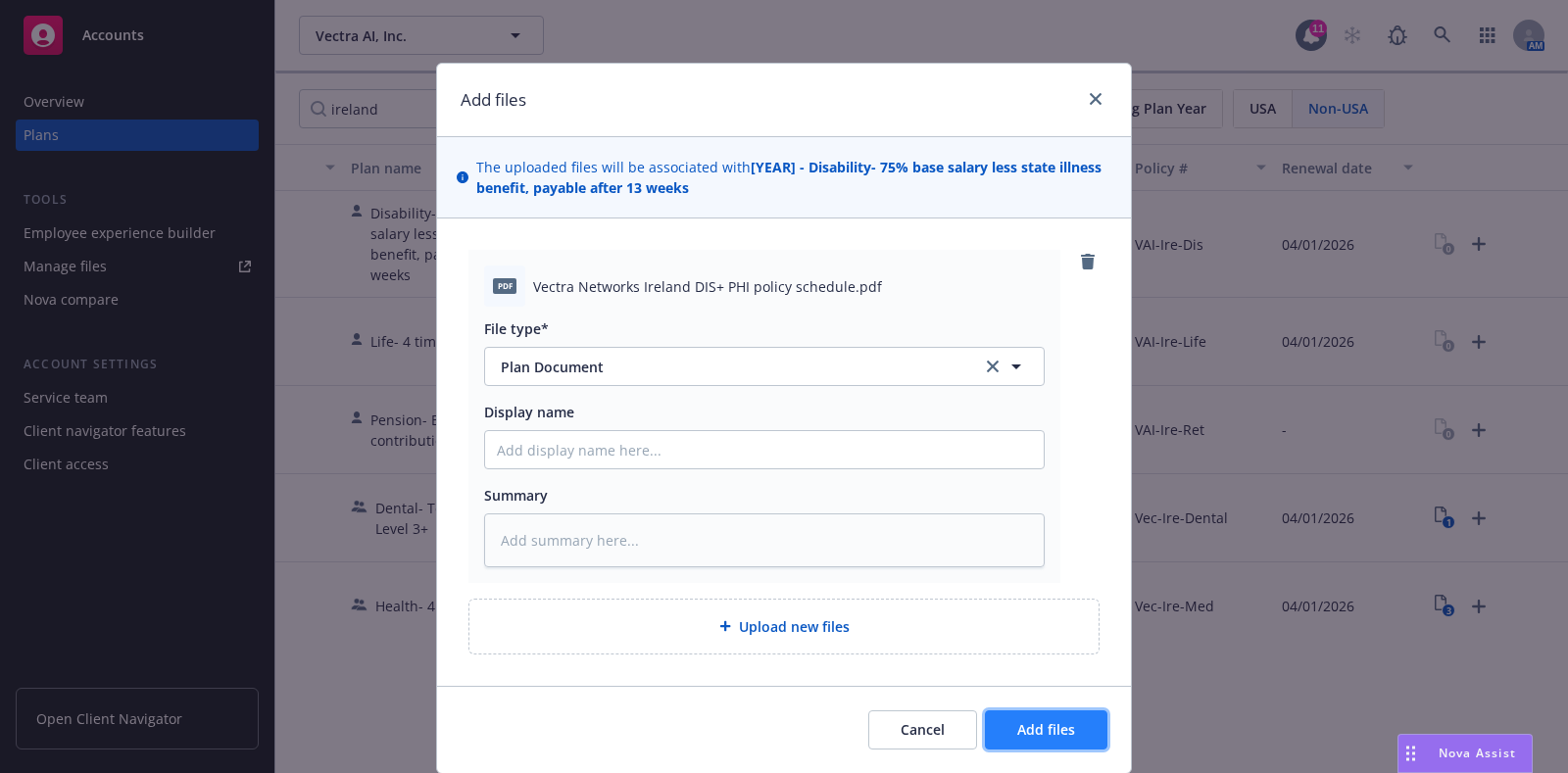 click on "Add files" at bounding box center (1046, 730) 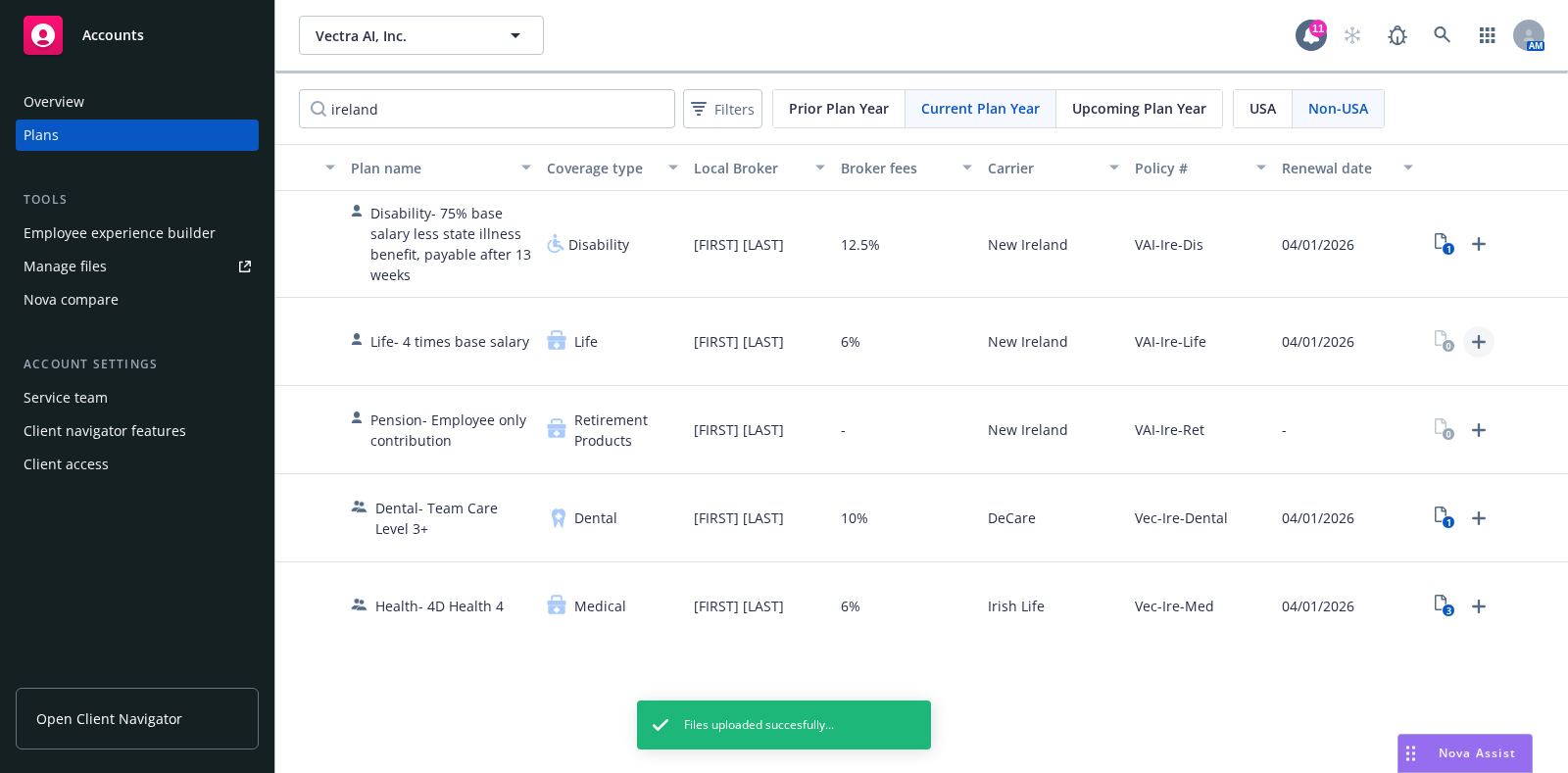 click 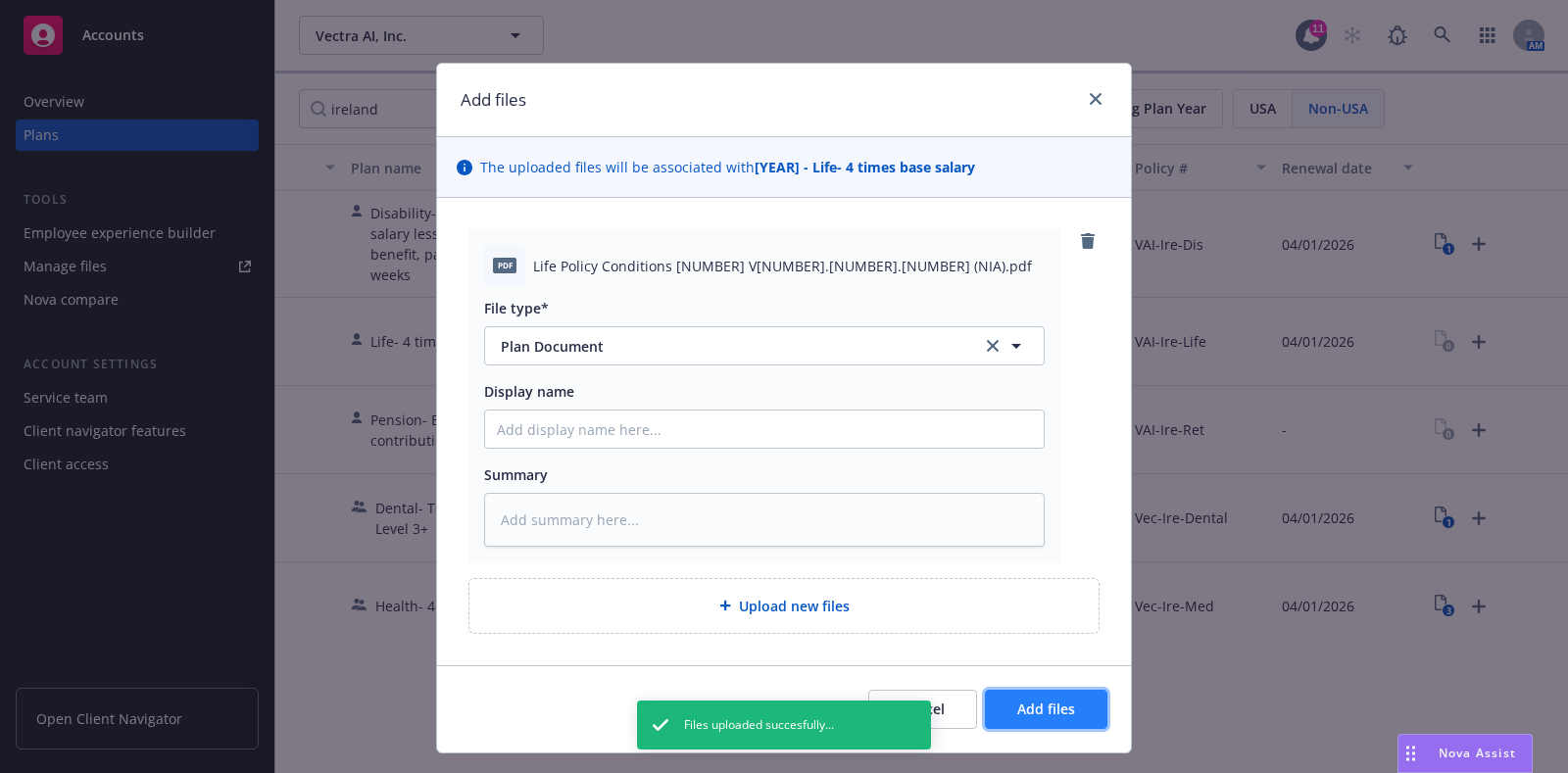 click on "Add files" at bounding box center (1046, 708) 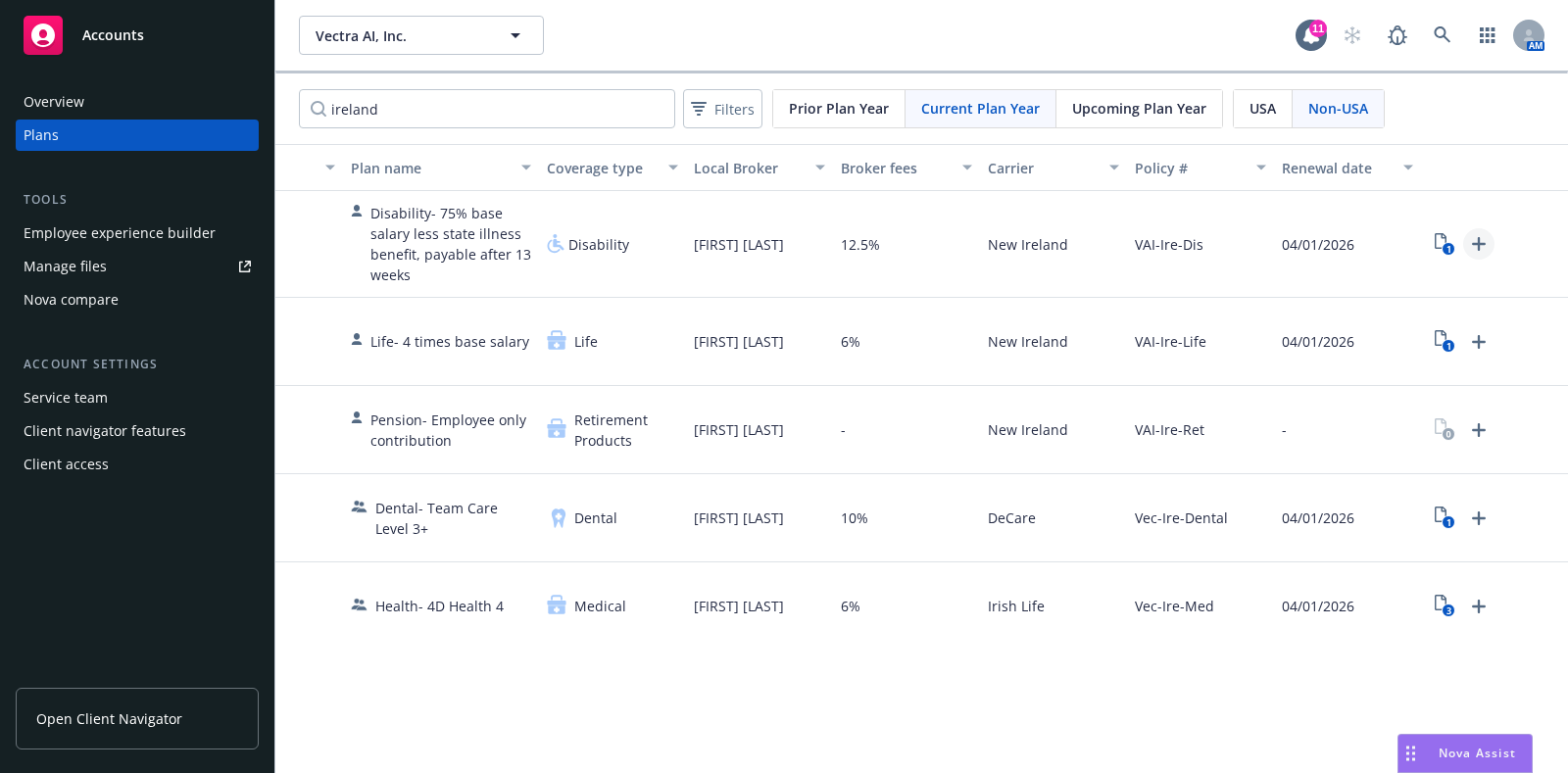click on "1" at bounding box center (1461, 244) 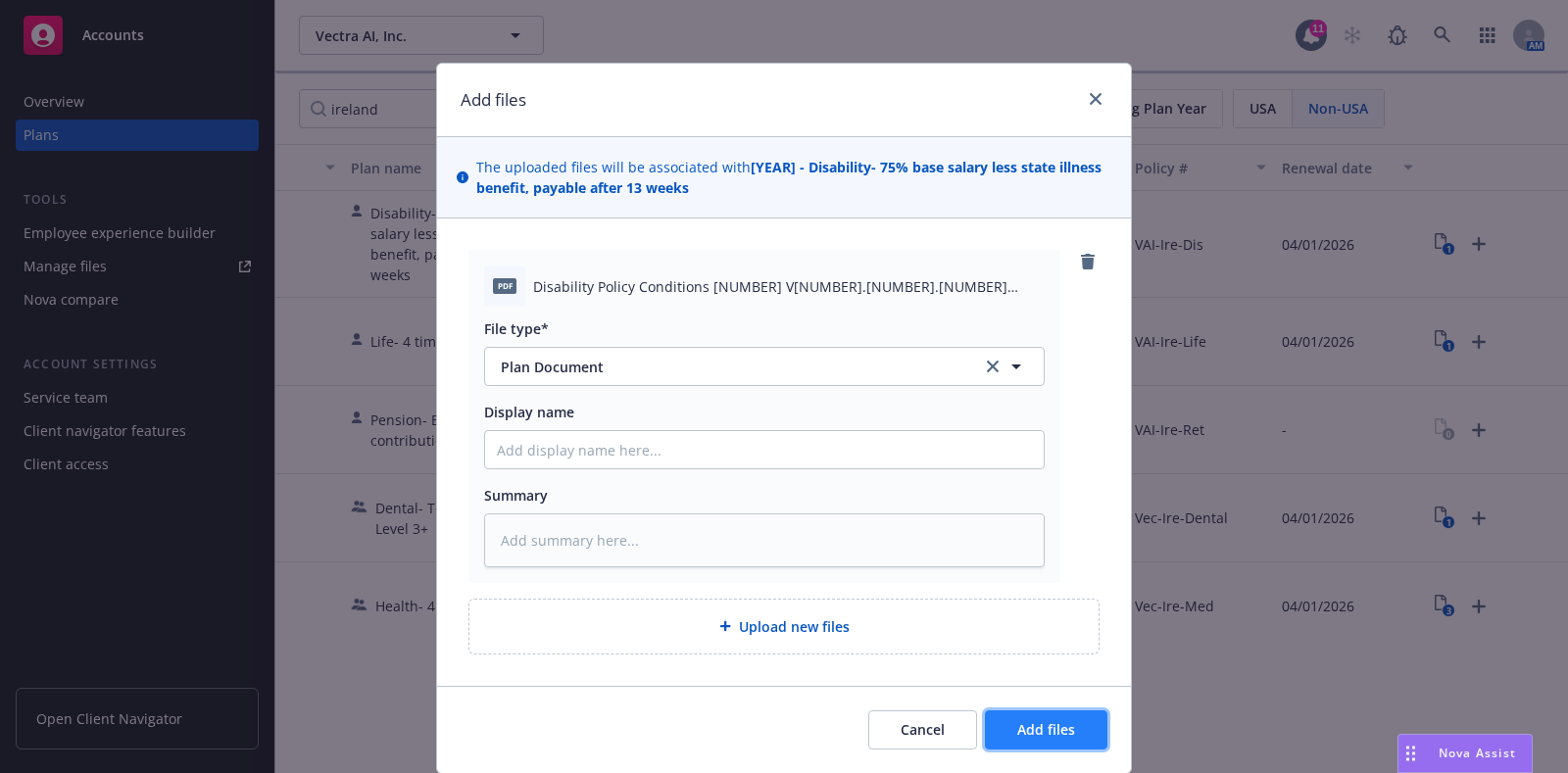 click on "Add files" at bounding box center [1046, 729] 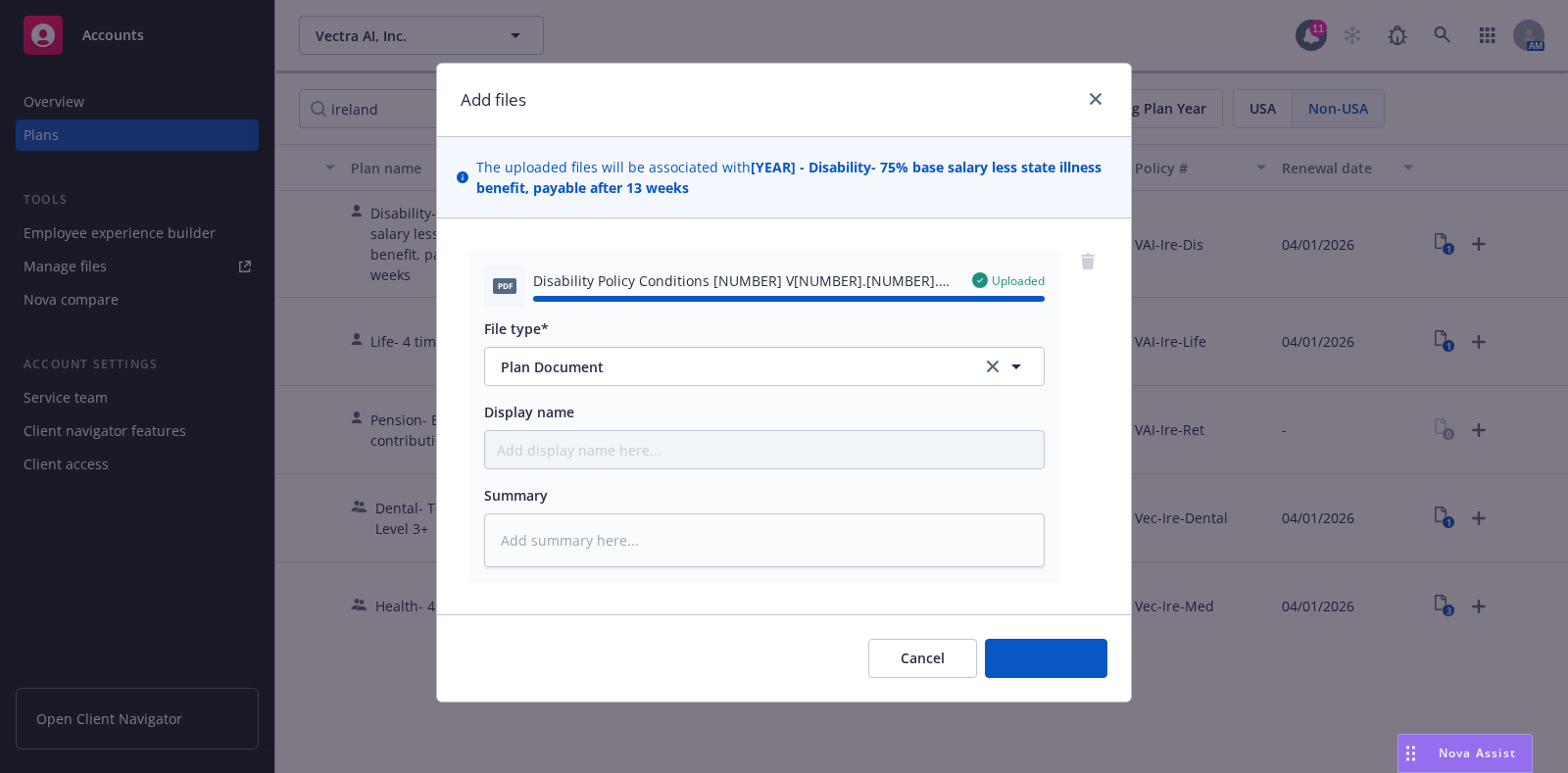 type on "x" 